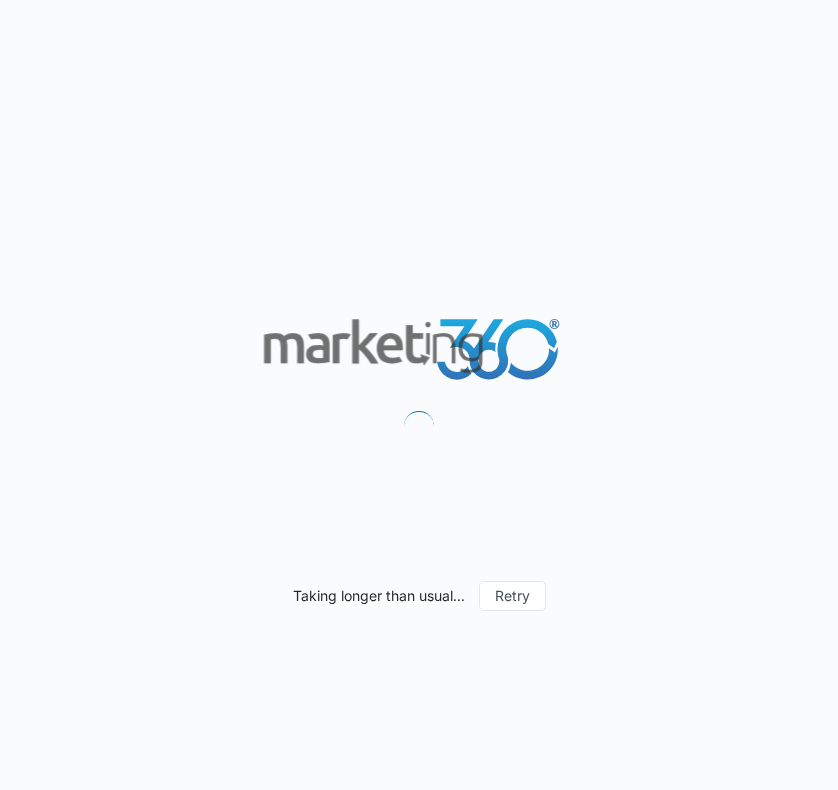scroll, scrollTop: 0, scrollLeft: 0, axis: both 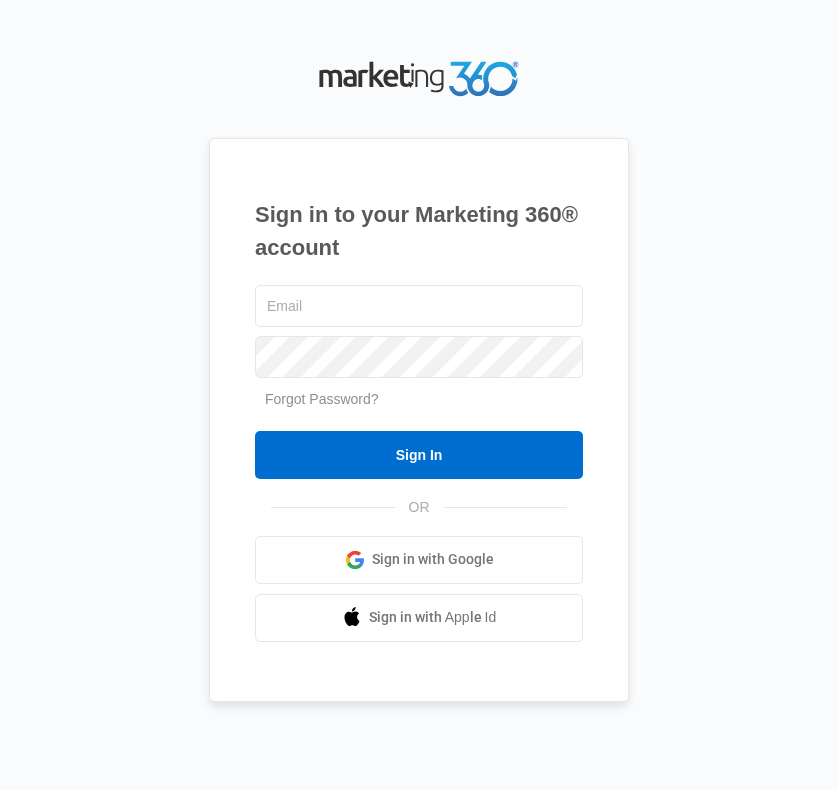 type on "[EMAIL]" 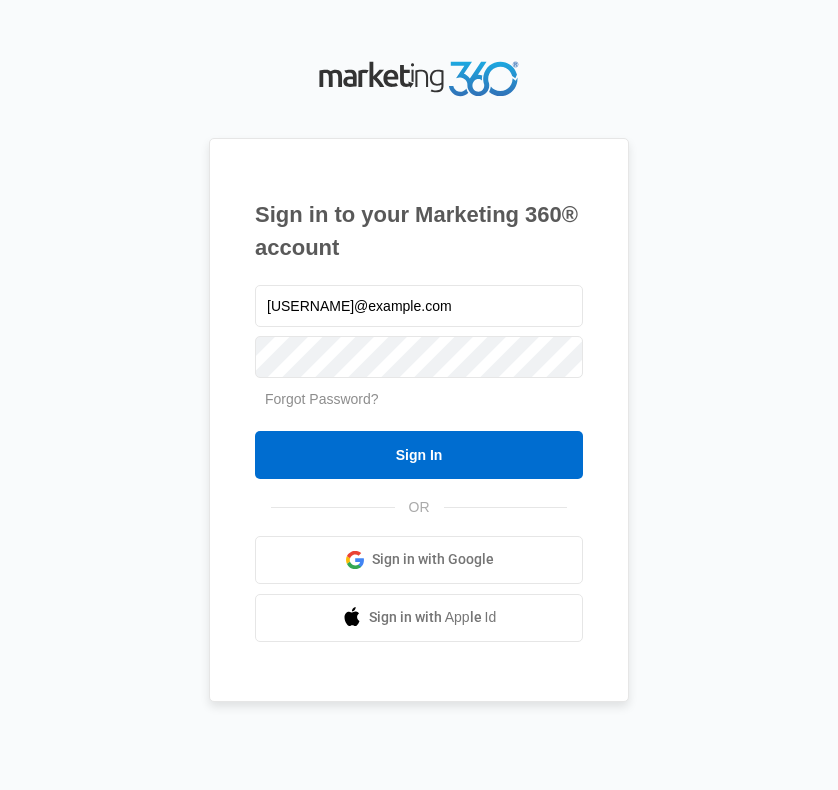 click on "Sign In" at bounding box center (419, 455) 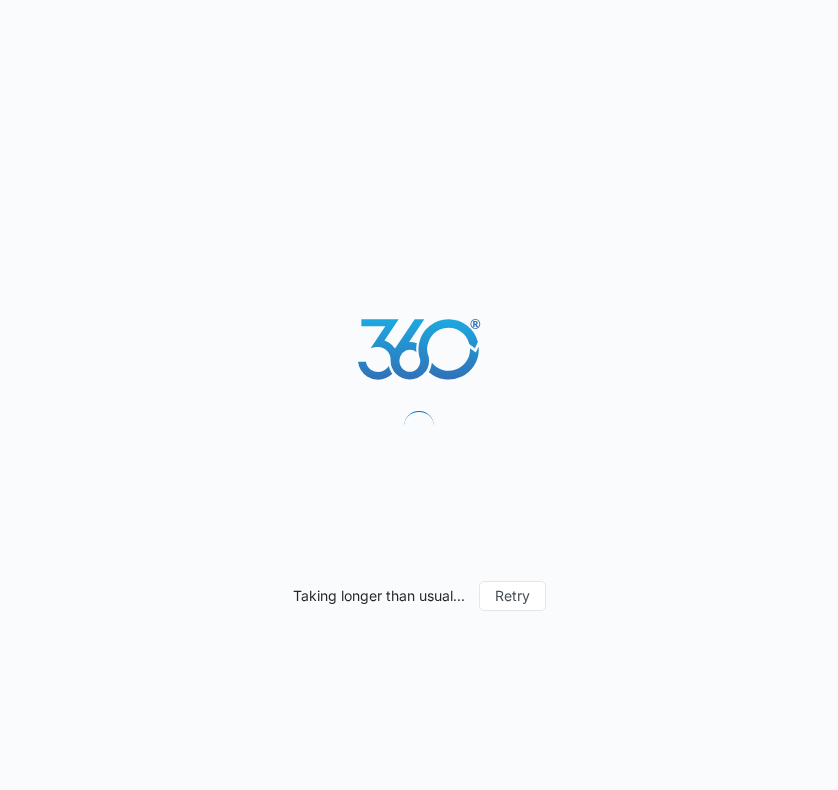 scroll, scrollTop: 0, scrollLeft: 0, axis: both 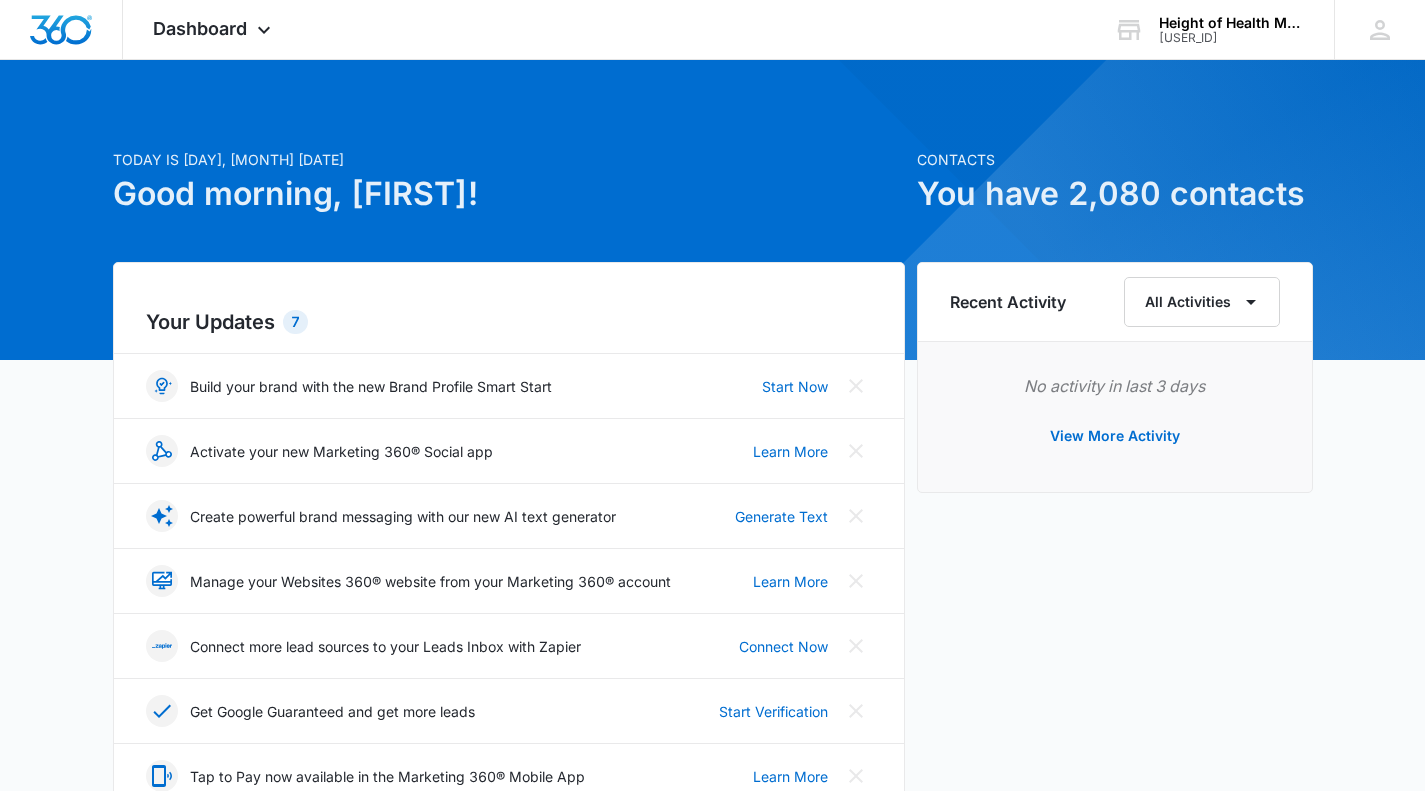 click on "Dashboard Apps Reputation Websites Forms CRM Email Social Shop Payments POS Content Ads Intelligence Files Brand Settings" at bounding box center [214, 29] 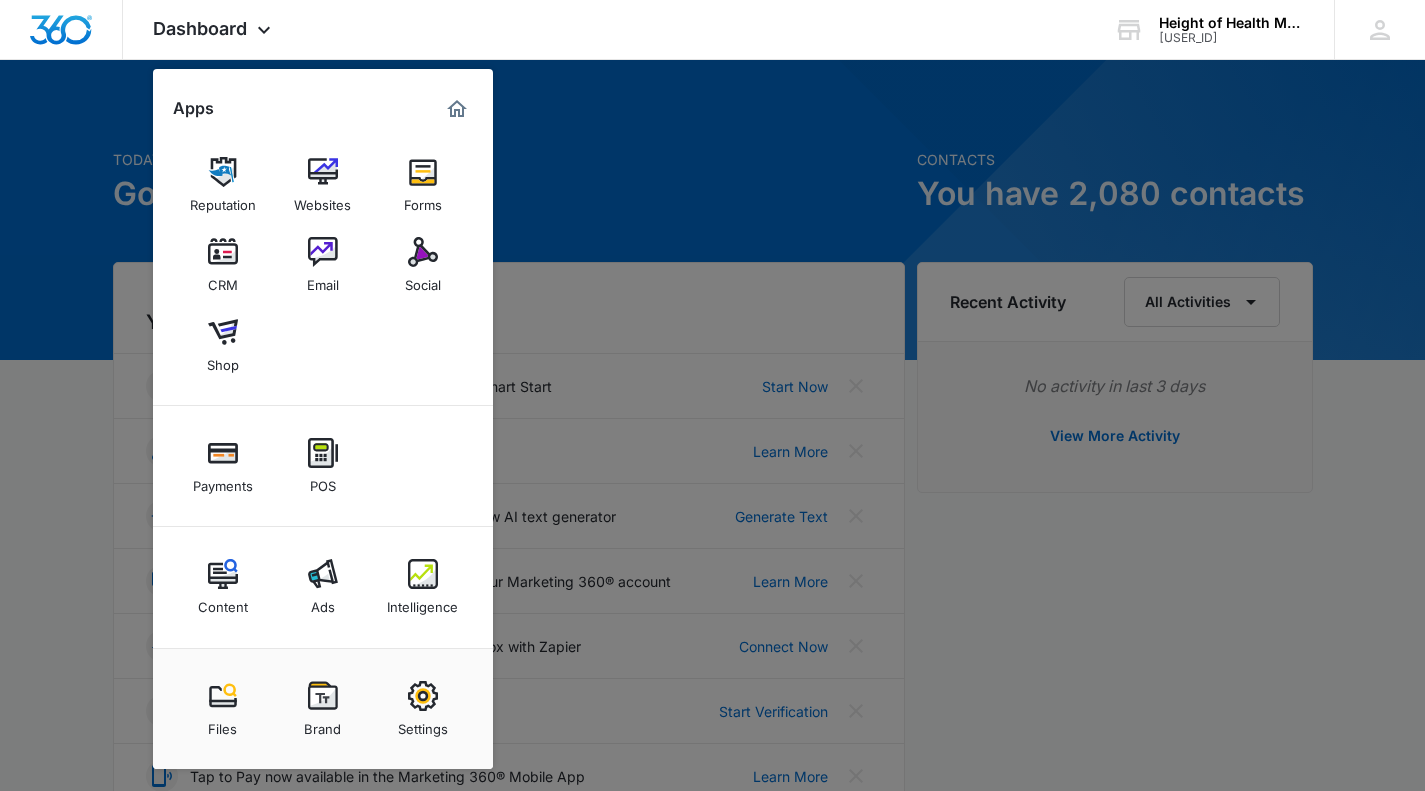 click at bounding box center [423, 574] 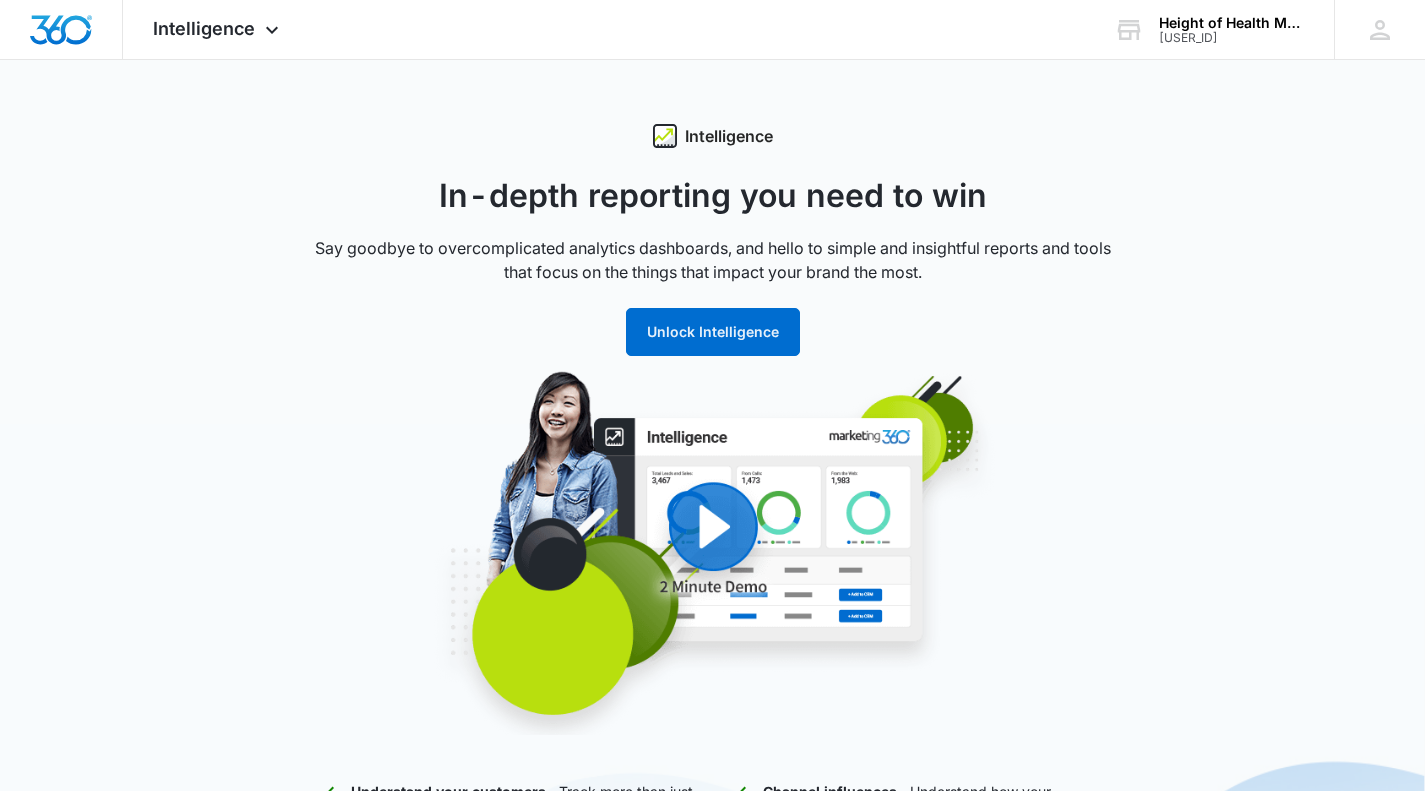 click on "Intelligence Apps Reputation Websites Forms CRM Email Social Shop Payments POS Content Ads Intelligence Files Brand Settings" at bounding box center [218, 29] 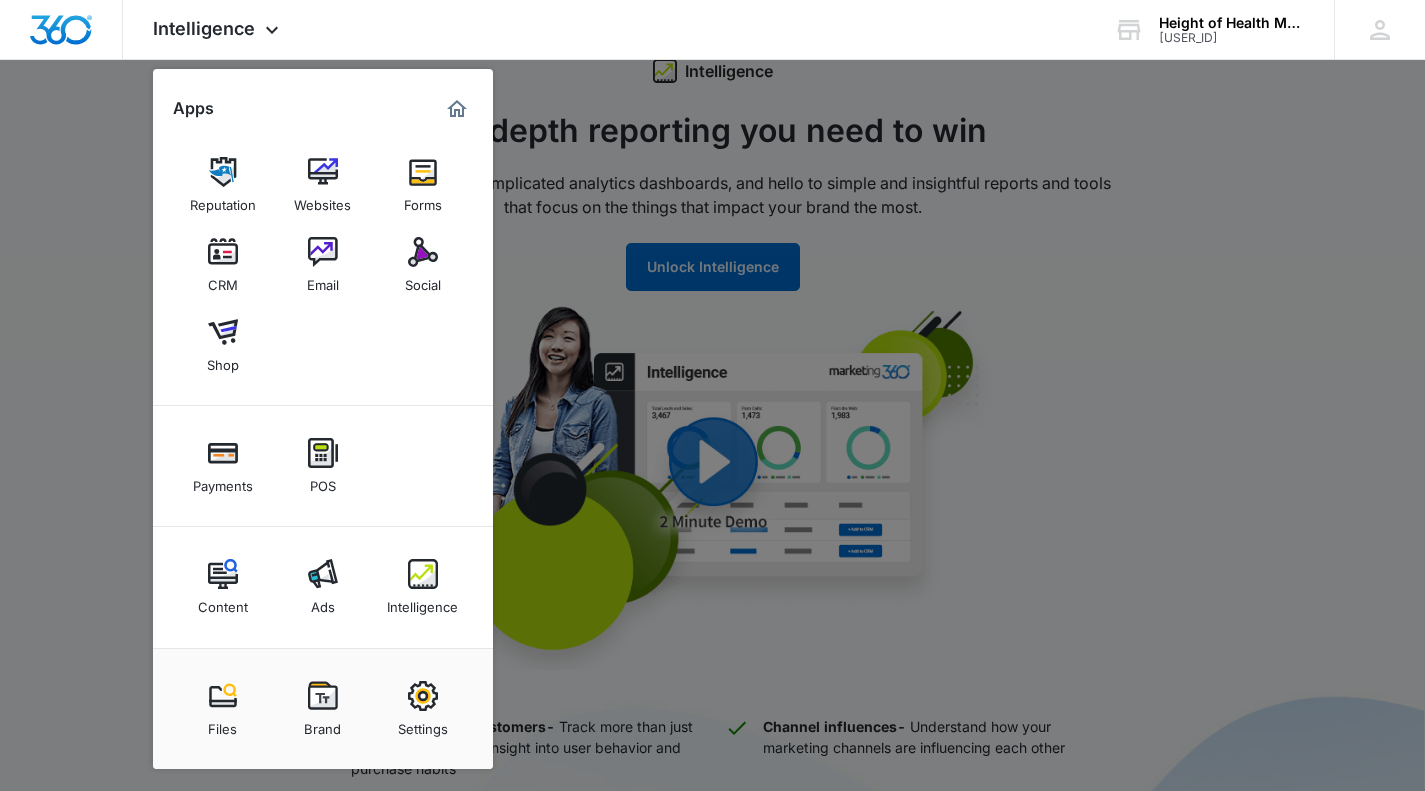 scroll, scrollTop: 74, scrollLeft: 0, axis: vertical 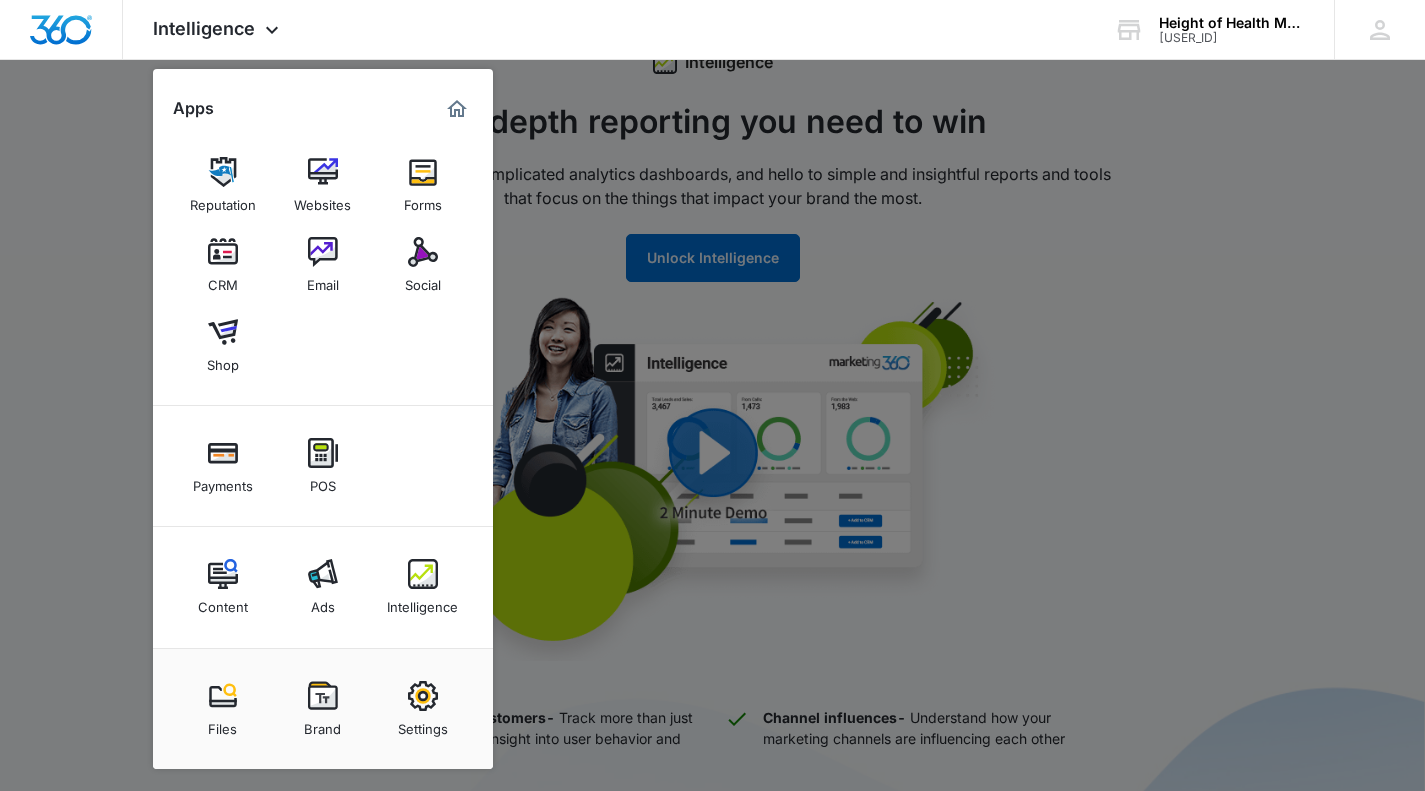 click at bounding box center (423, 696) 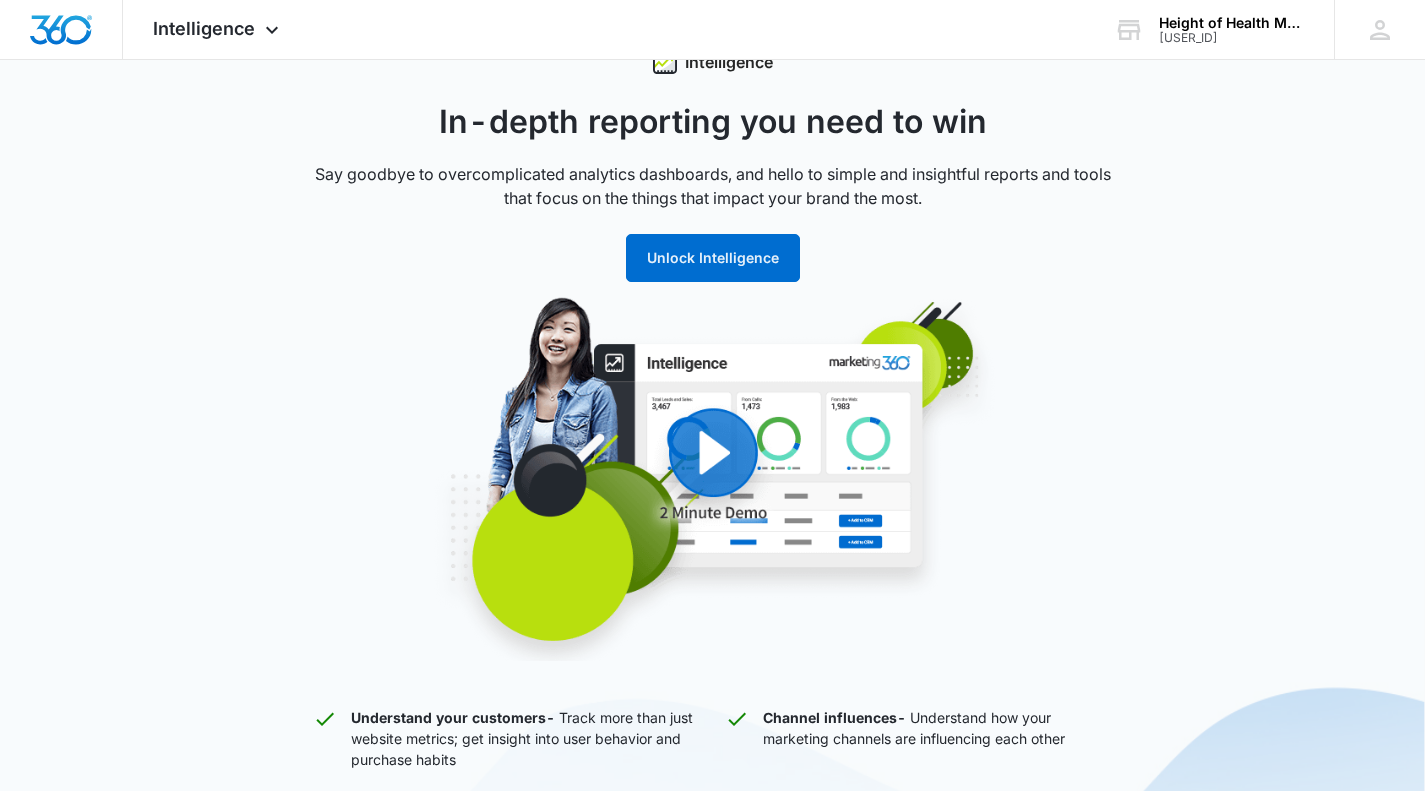 scroll, scrollTop: 0, scrollLeft: 0, axis: both 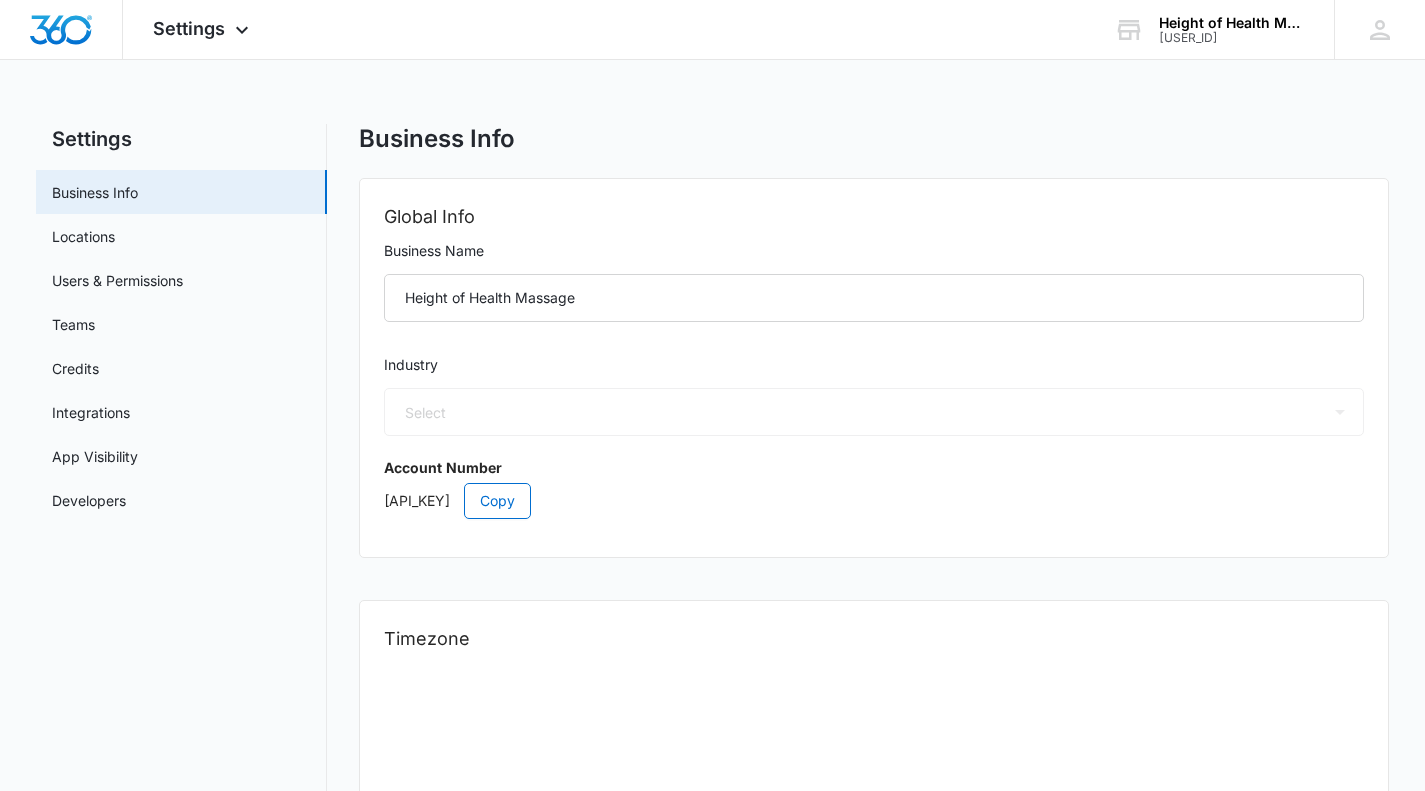 select on "22" 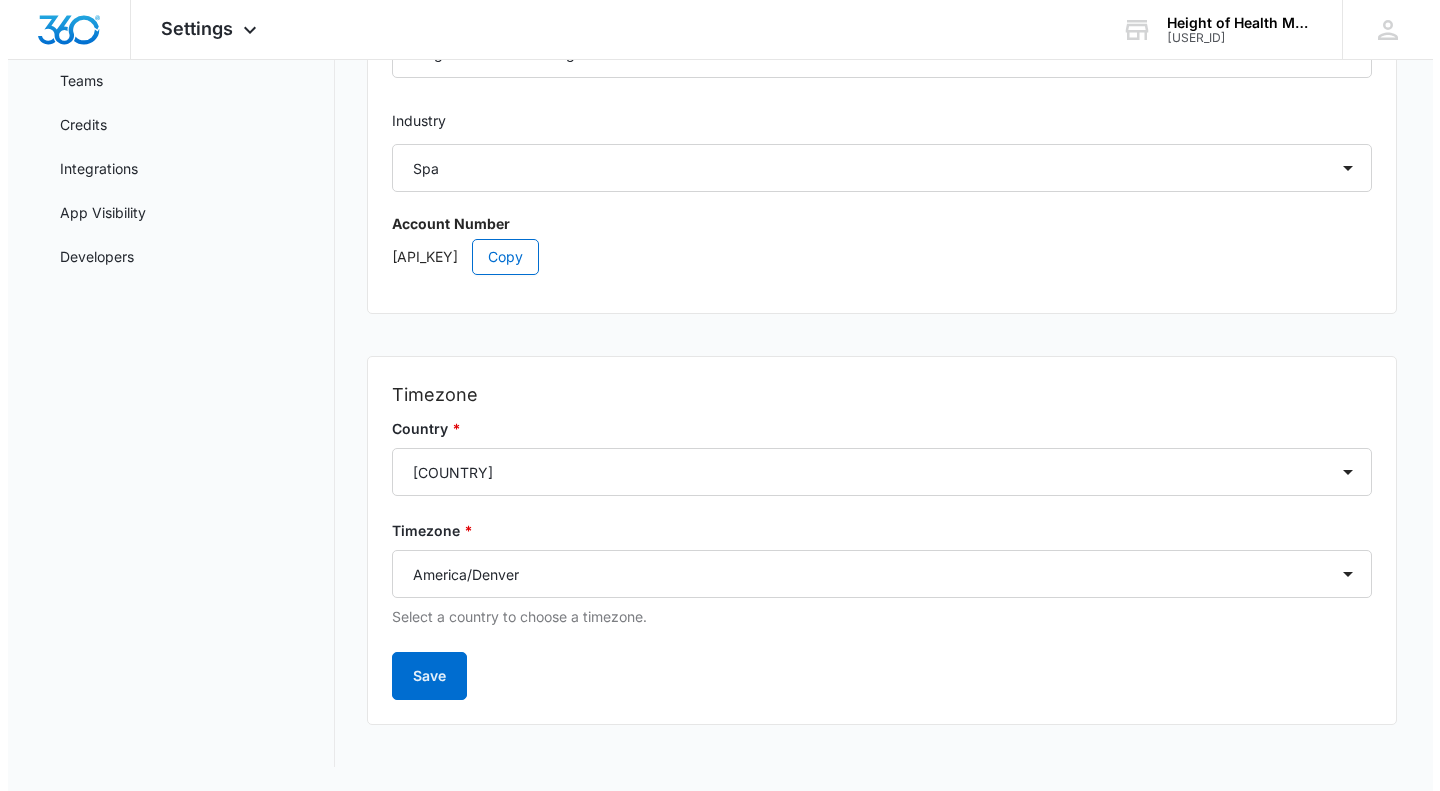 scroll, scrollTop: 0, scrollLeft: 0, axis: both 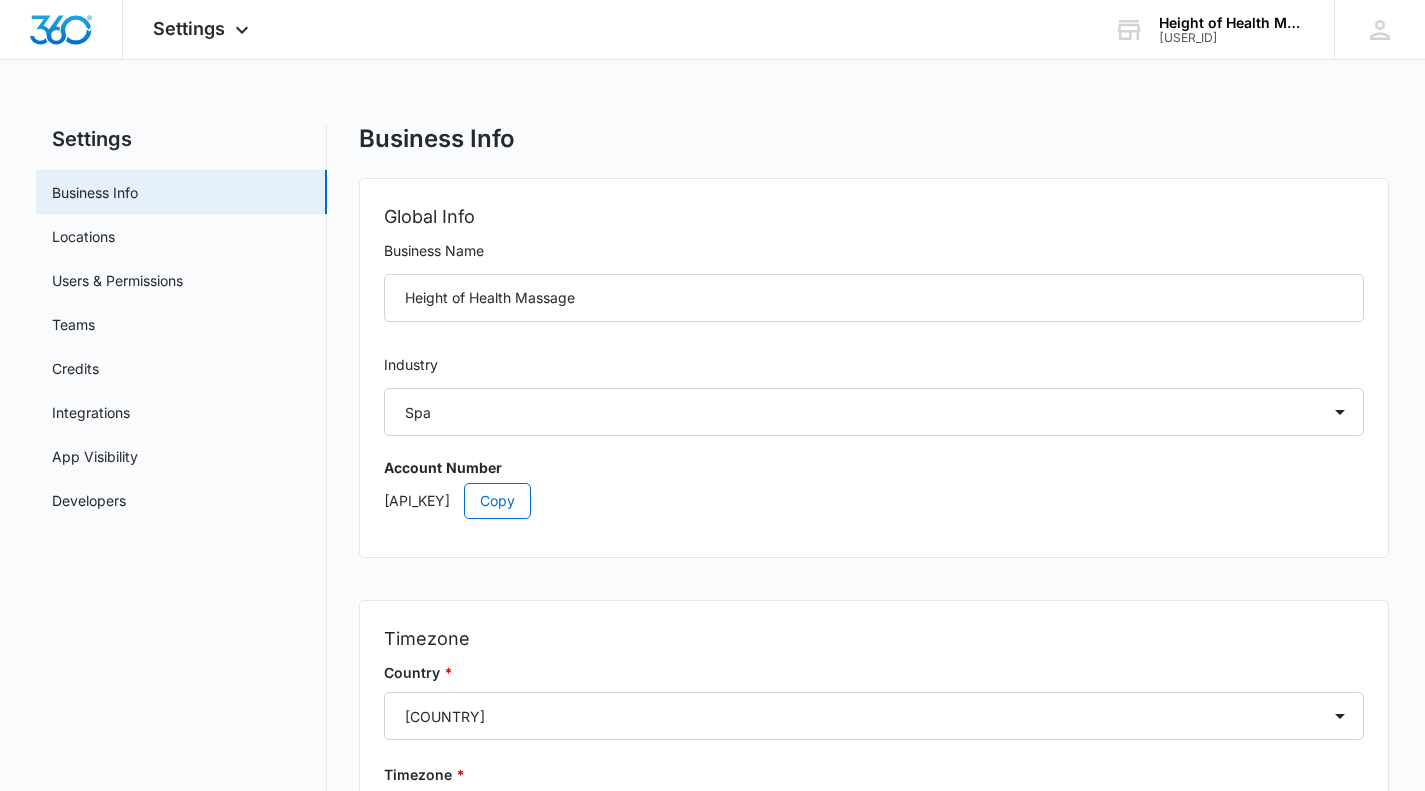 click on "Locations" at bounding box center [83, 236] 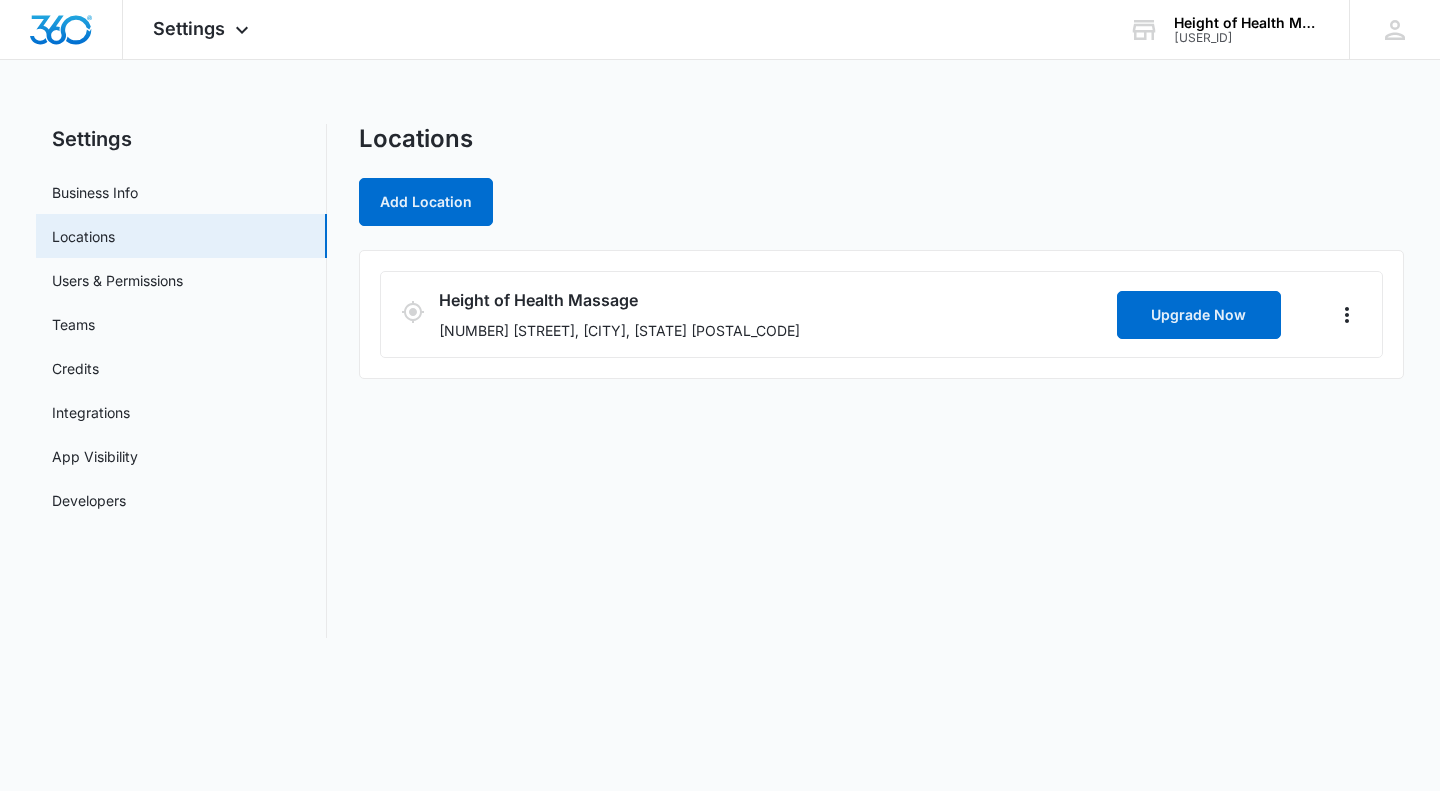 click on "Users & Permissions" at bounding box center (117, 280) 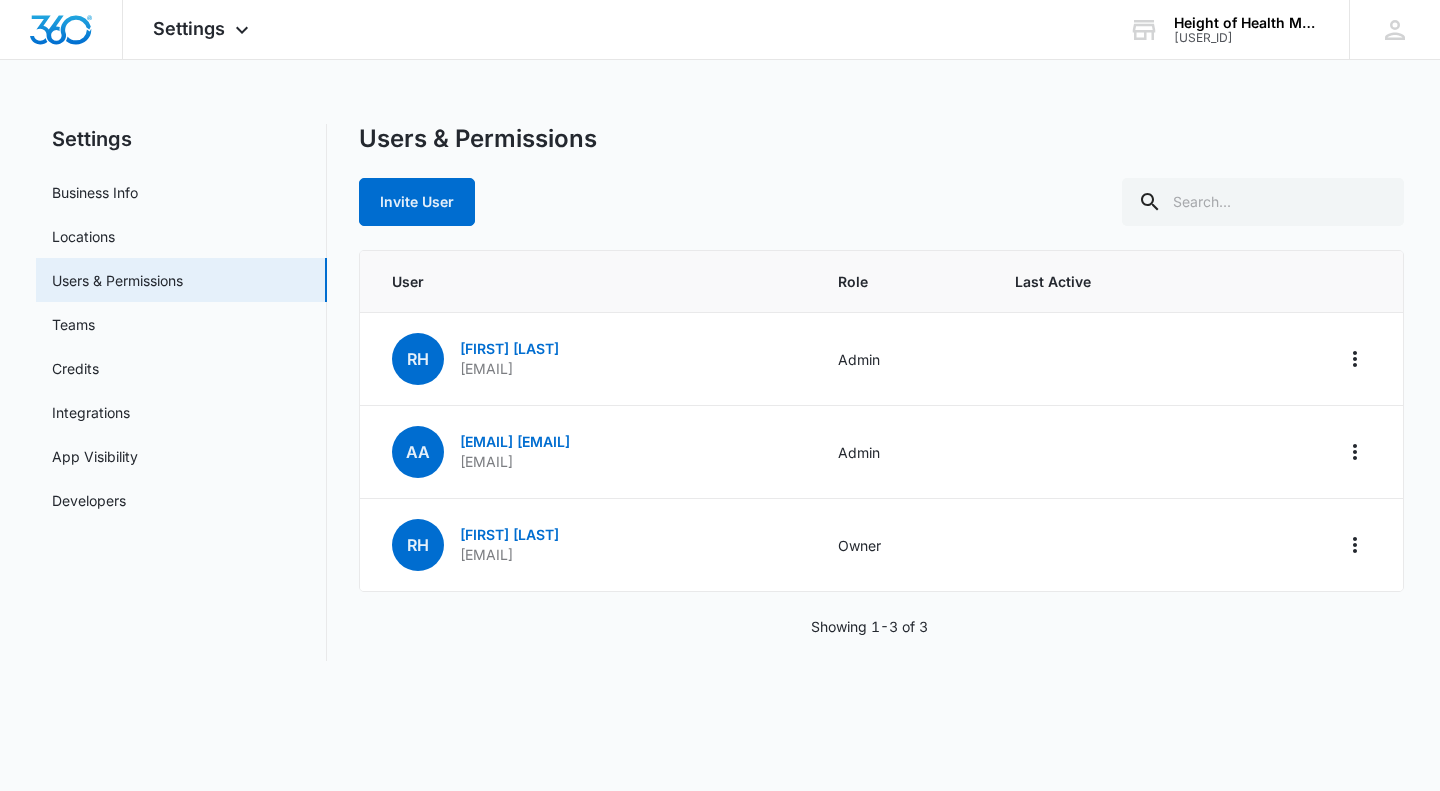 scroll, scrollTop: 0, scrollLeft: 0, axis: both 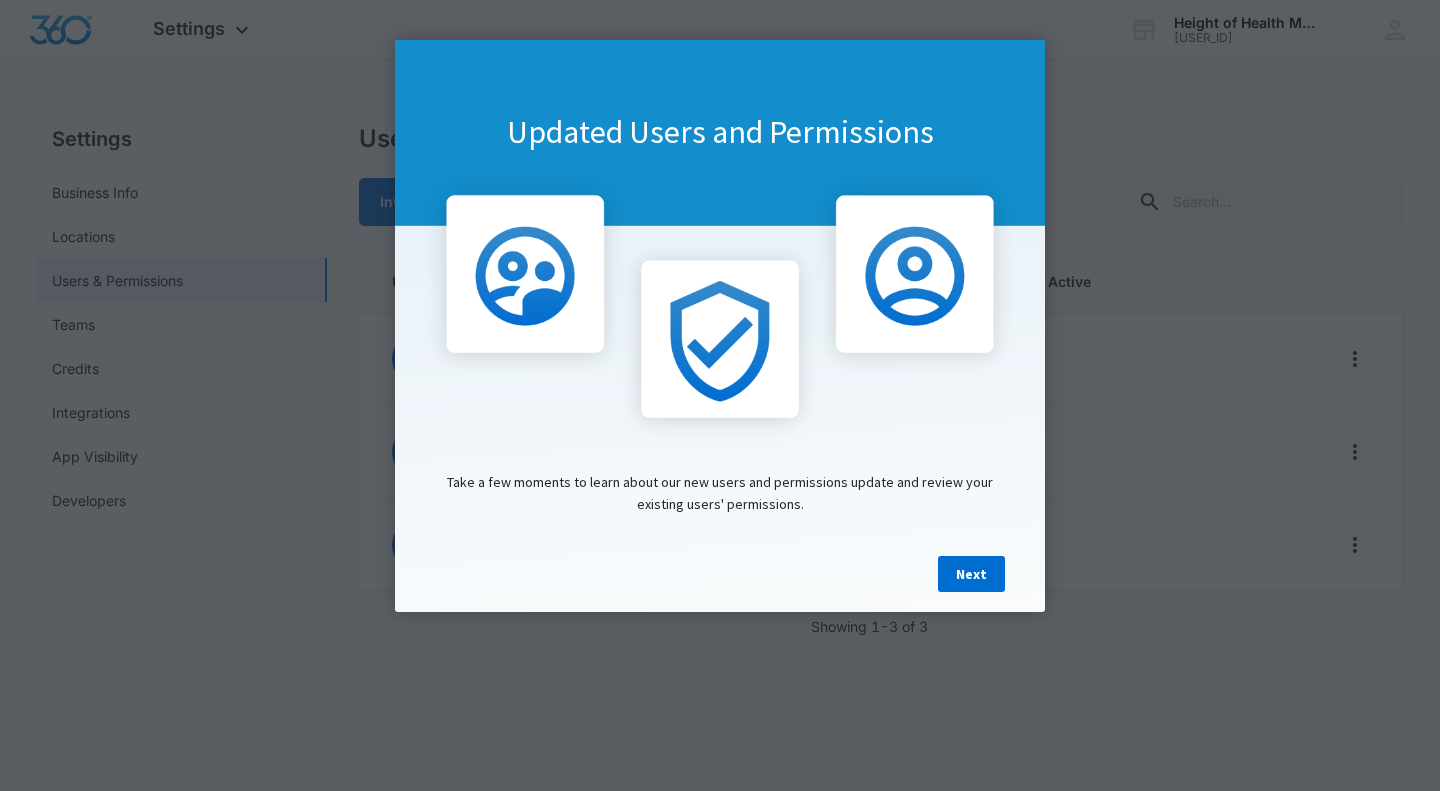 click on "Next" at bounding box center [971, 574] 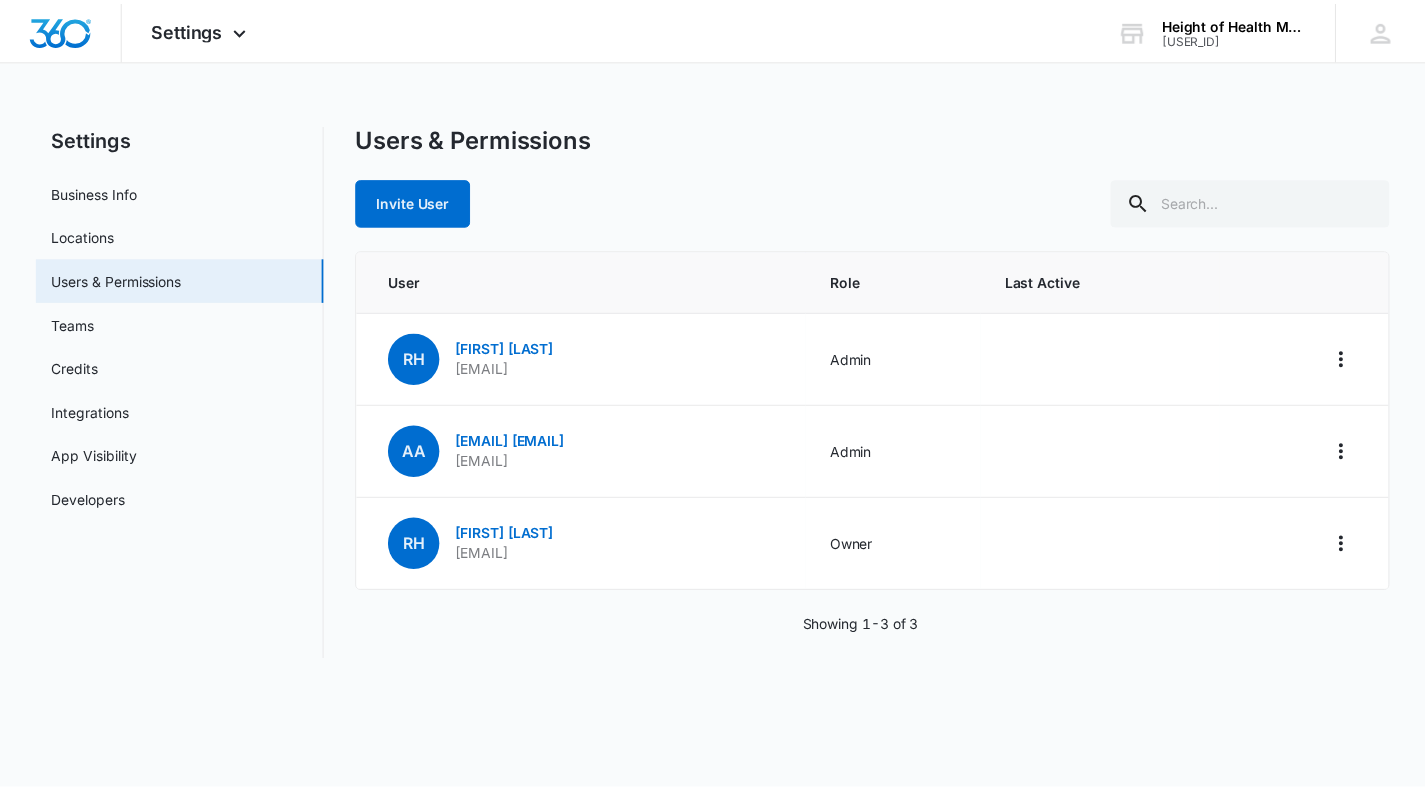 scroll, scrollTop: 0, scrollLeft: 0, axis: both 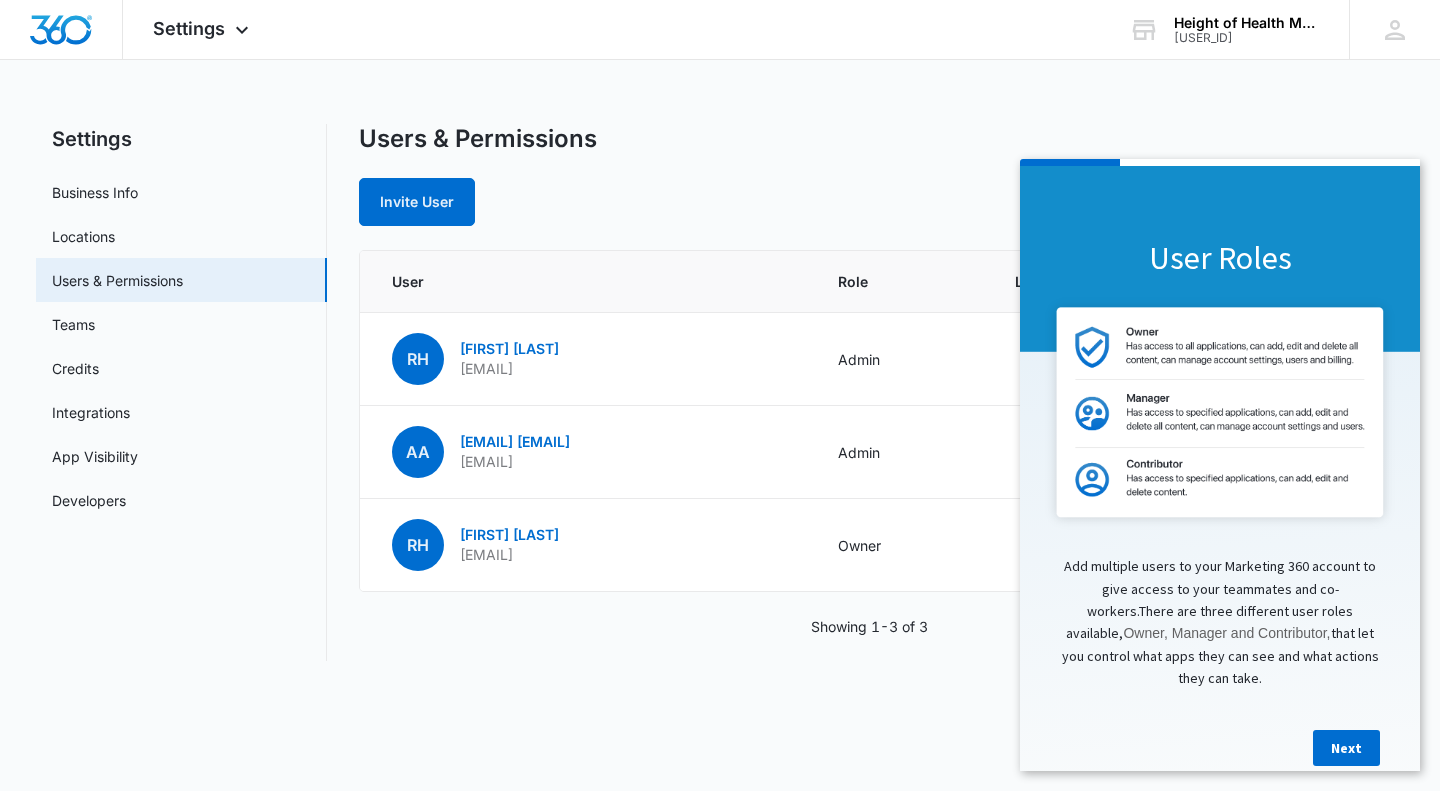 click on "Teams" at bounding box center [73, 324] 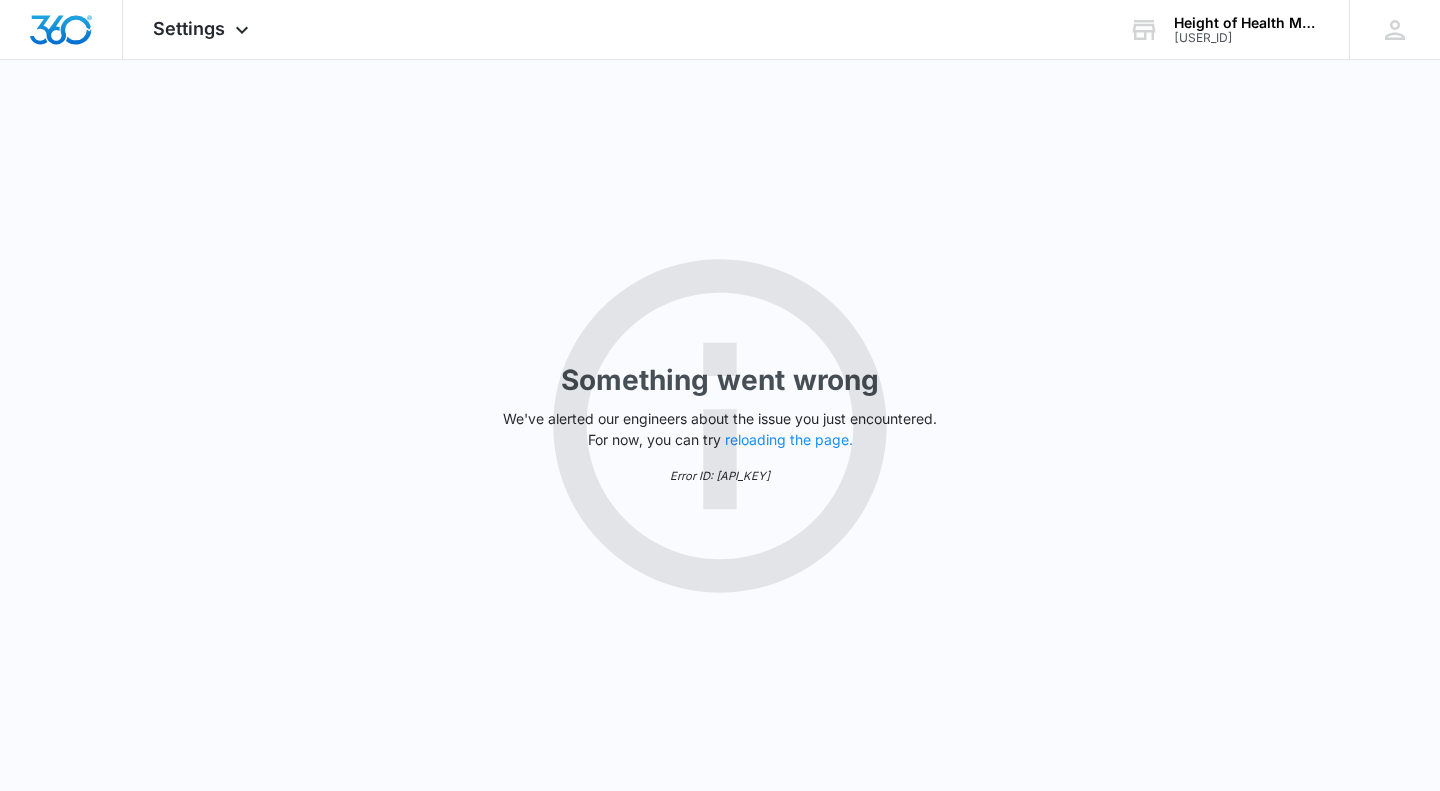 click on "Settings" at bounding box center [189, 28] 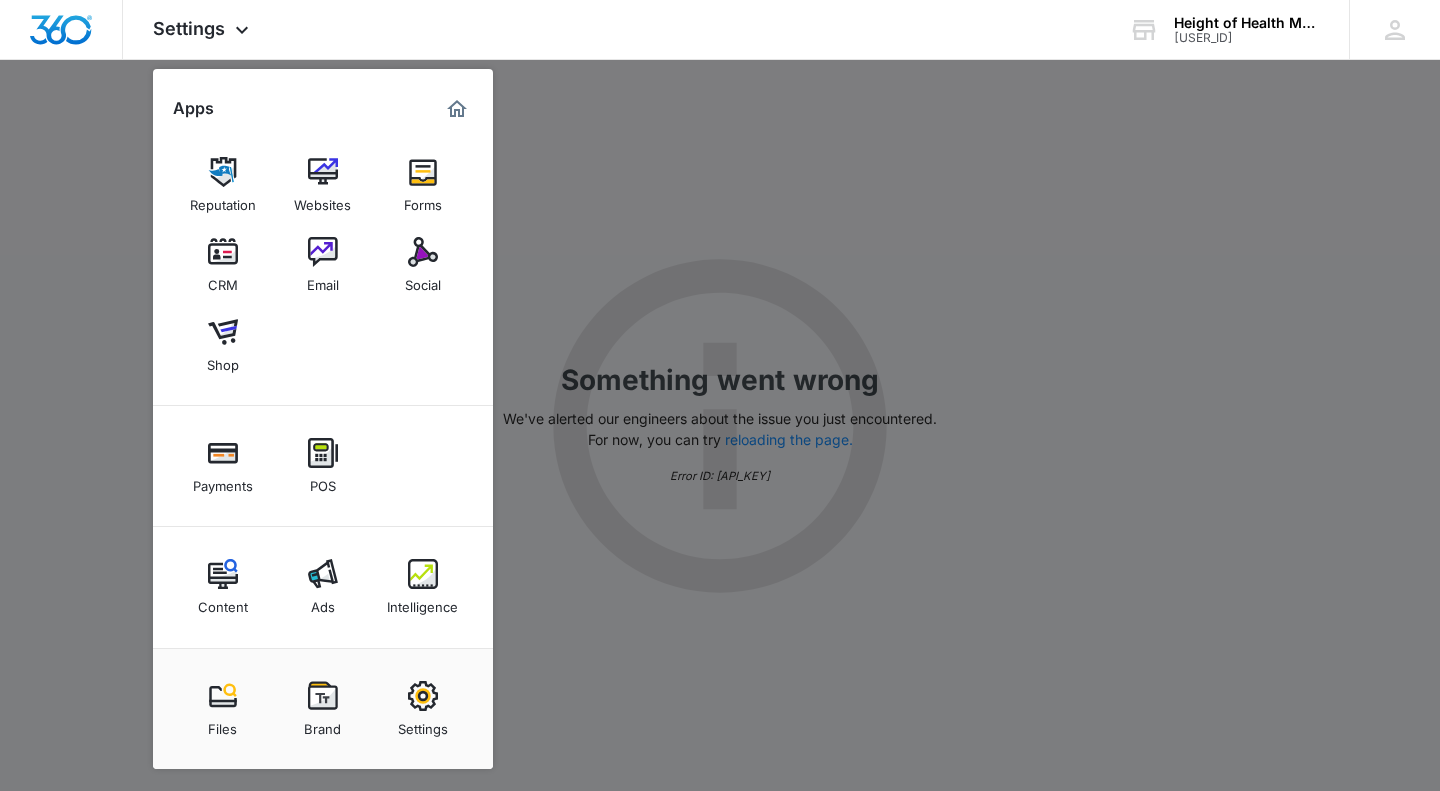 click on "Settings" at bounding box center (423, 709) 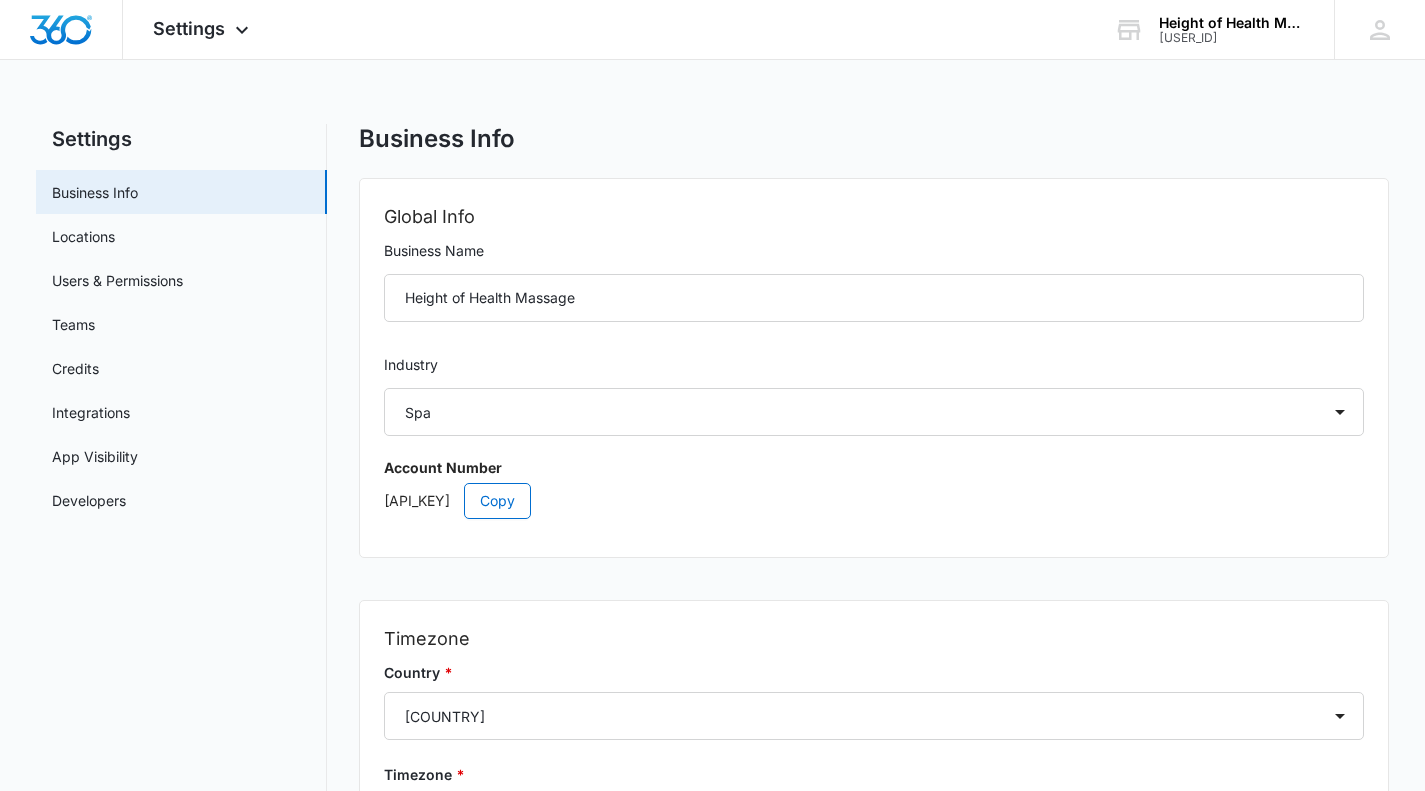 click on "Developers" at bounding box center (89, 500) 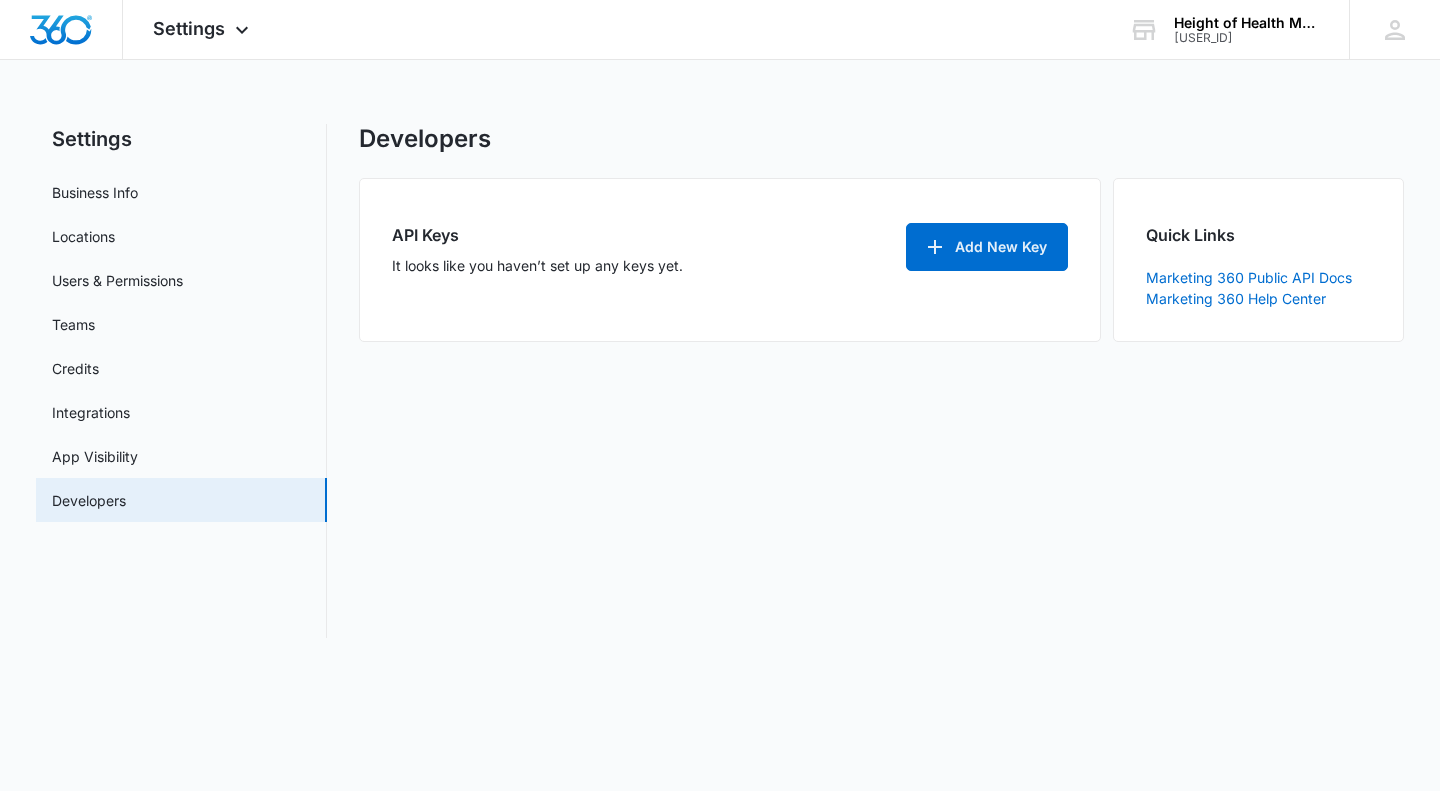 click on "App Visibility" at bounding box center (95, 456) 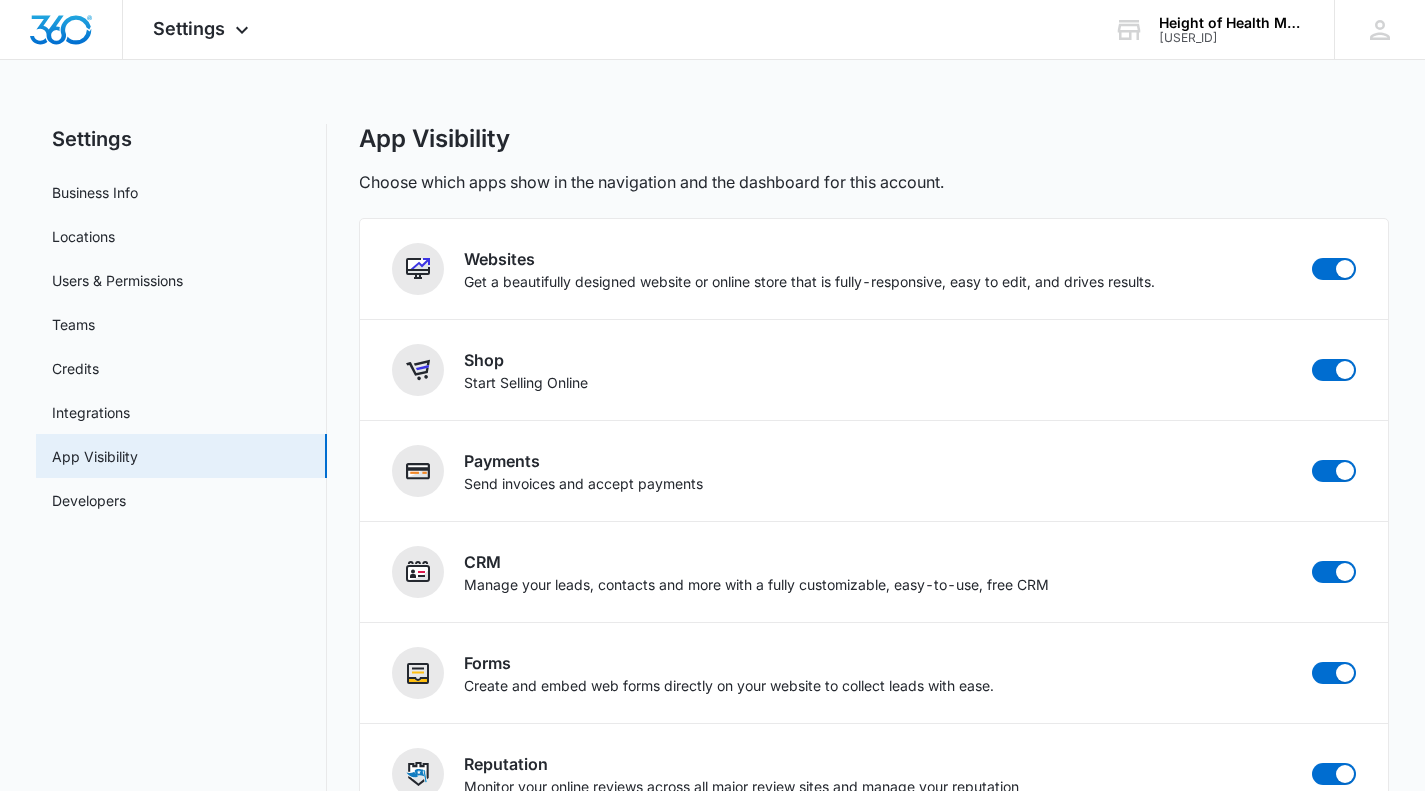 scroll, scrollTop: 58, scrollLeft: 0, axis: vertical 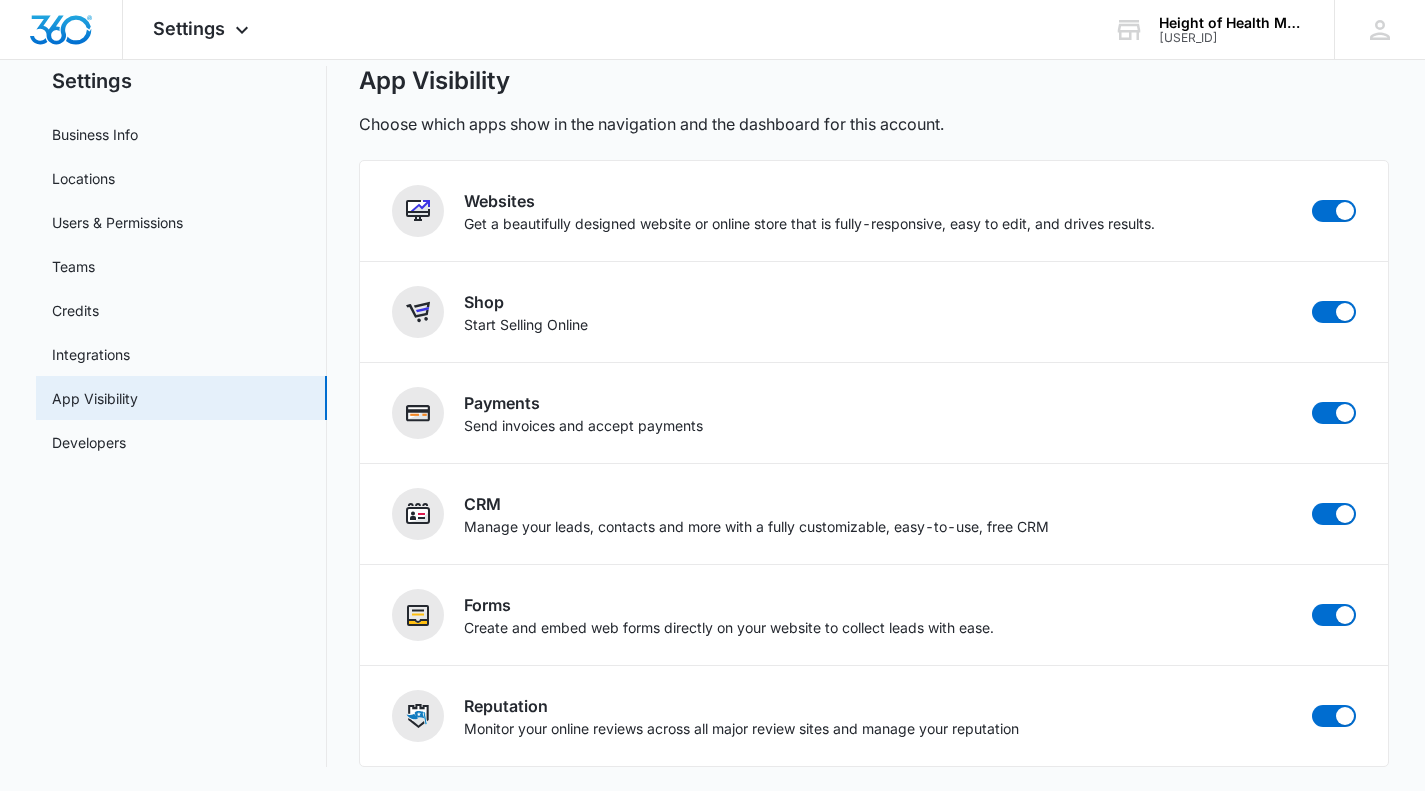 click on "Integrations" at bounding box center [91, 354] 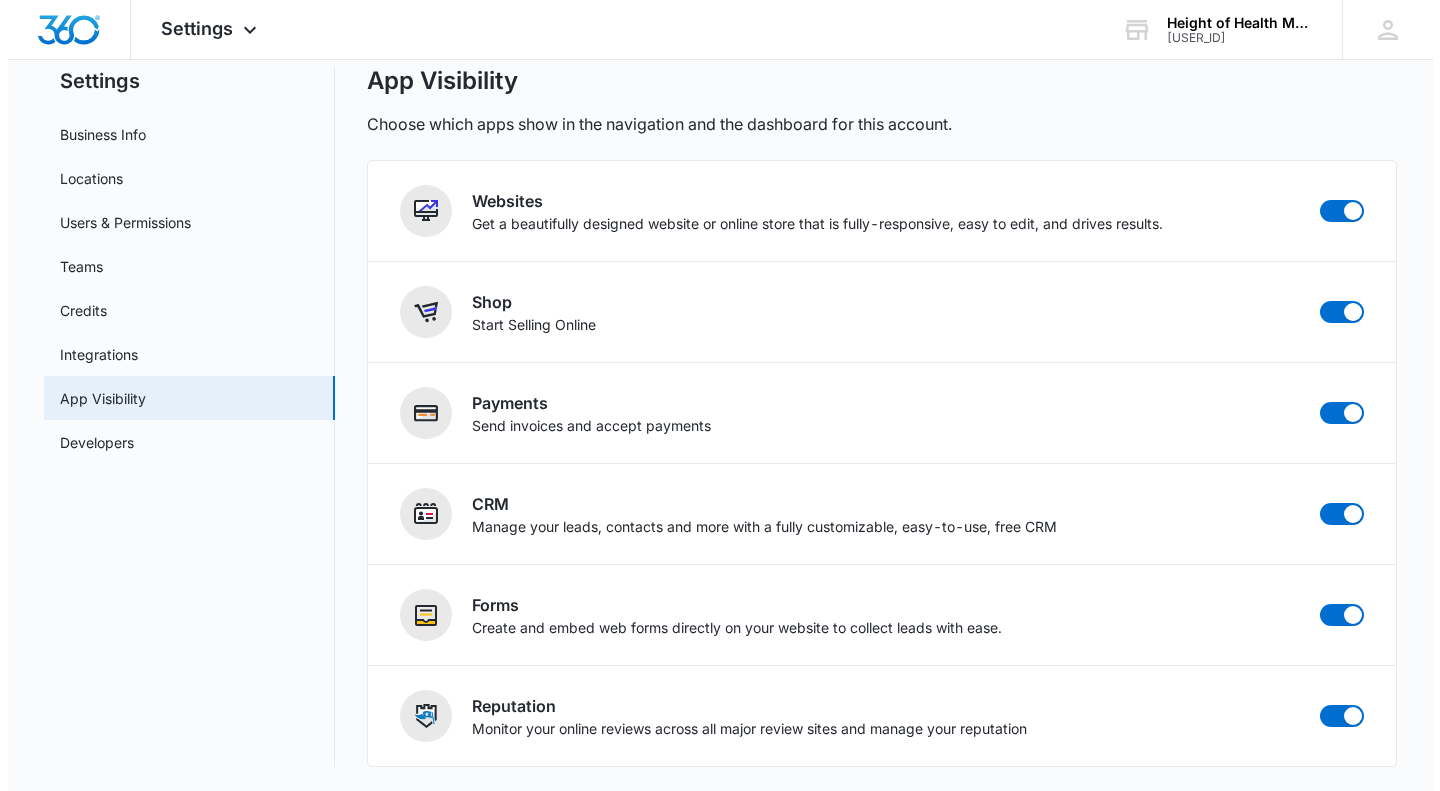 scroll, scrollTop: 0, scrollLeft: 0, axis: both 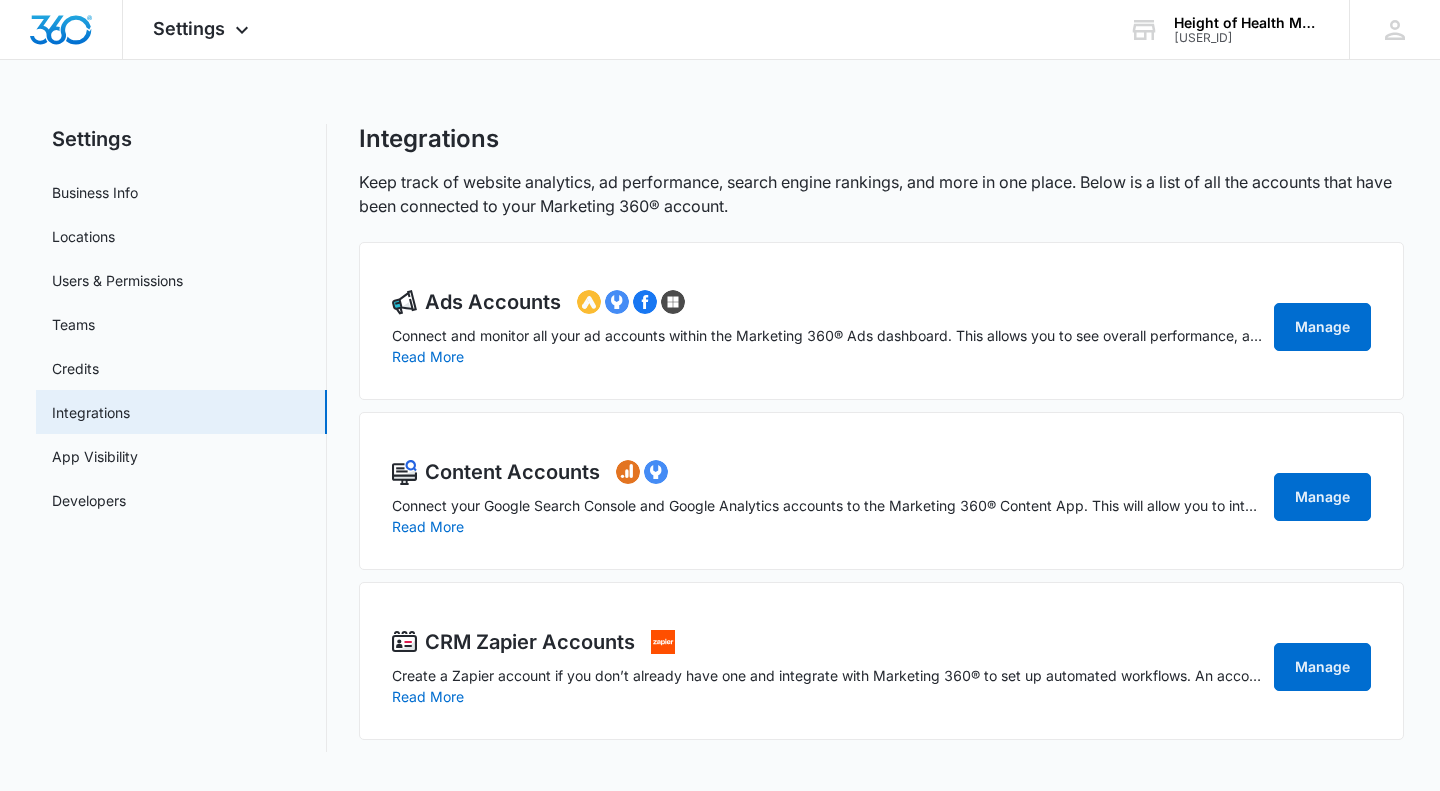 click on "Settings" at bounding box center [189, 28] 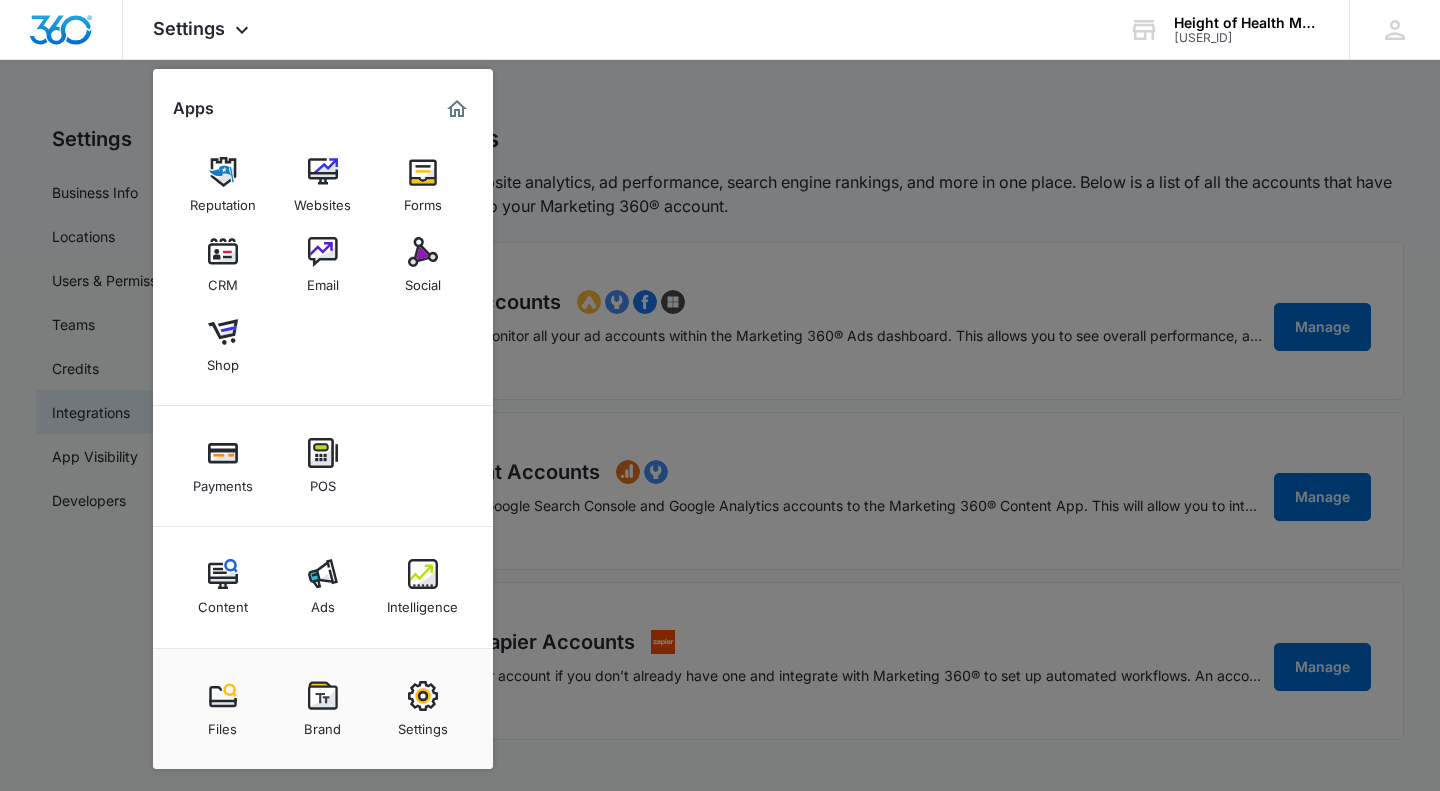 click on "Websites" at bounding box center [323, 185] 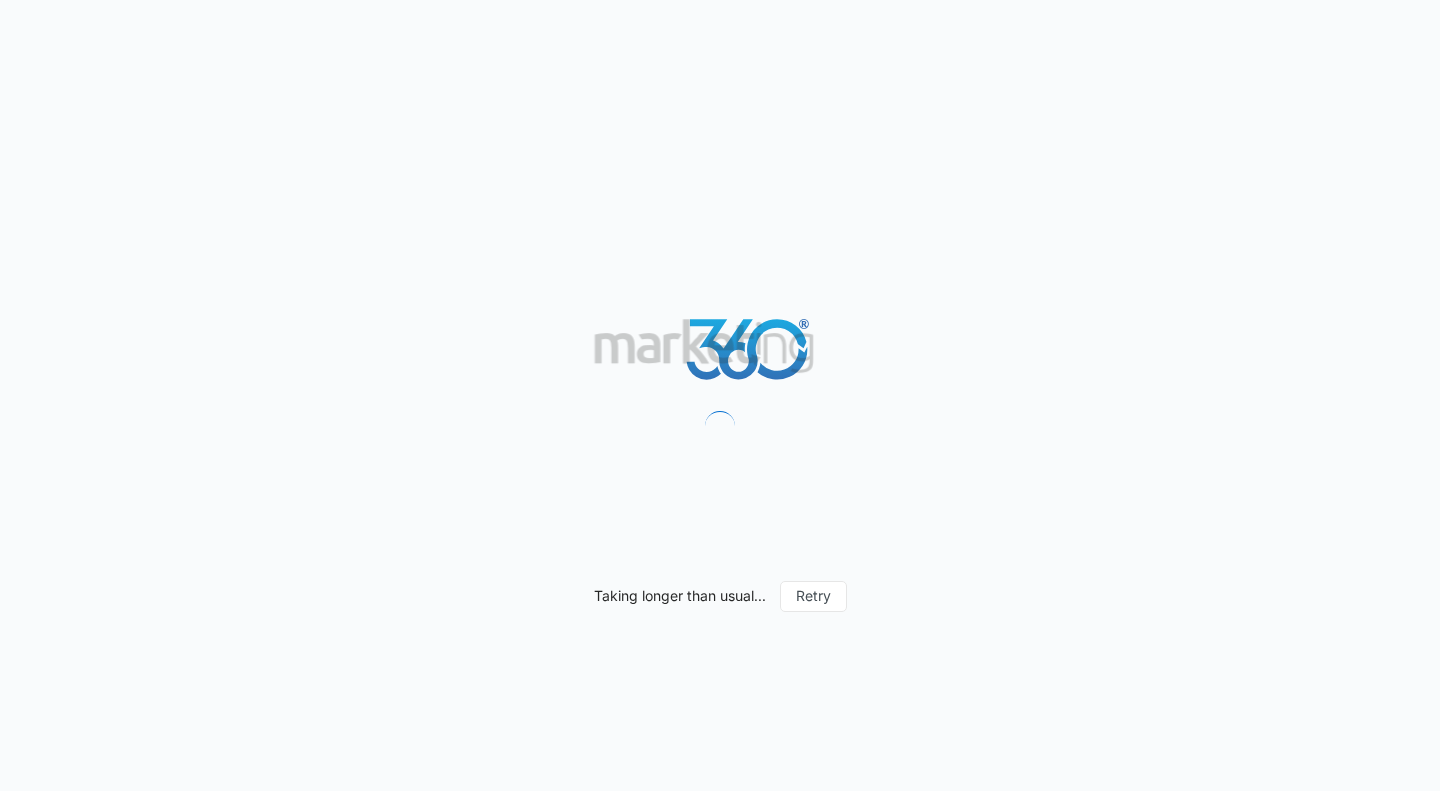 scroll, scrollTop: 0, scrollLeft: 0, axis: both 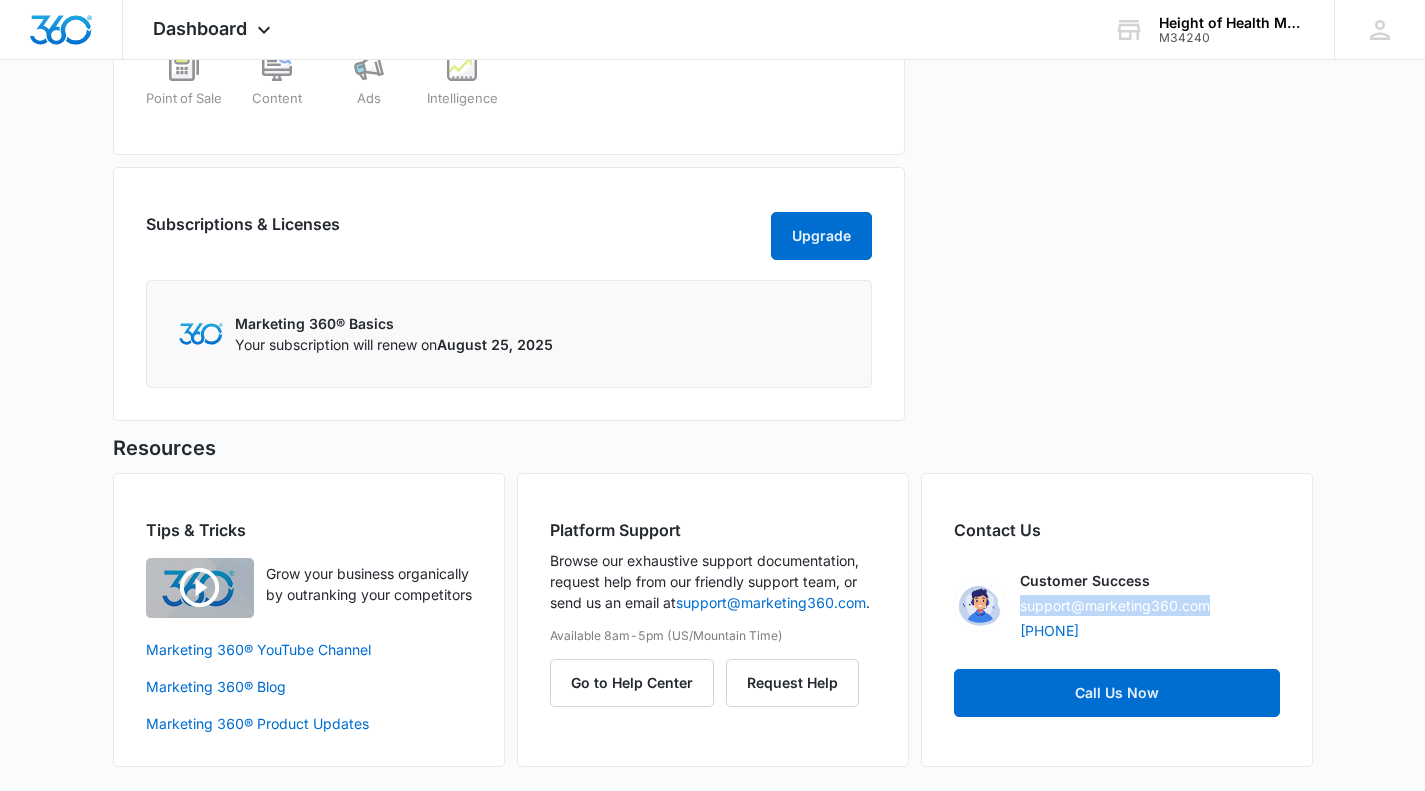 drag, startPoint x: 1222, startPoint y: 597, endPoint x: 1022, endPoint y: 587, distance: 200.24985 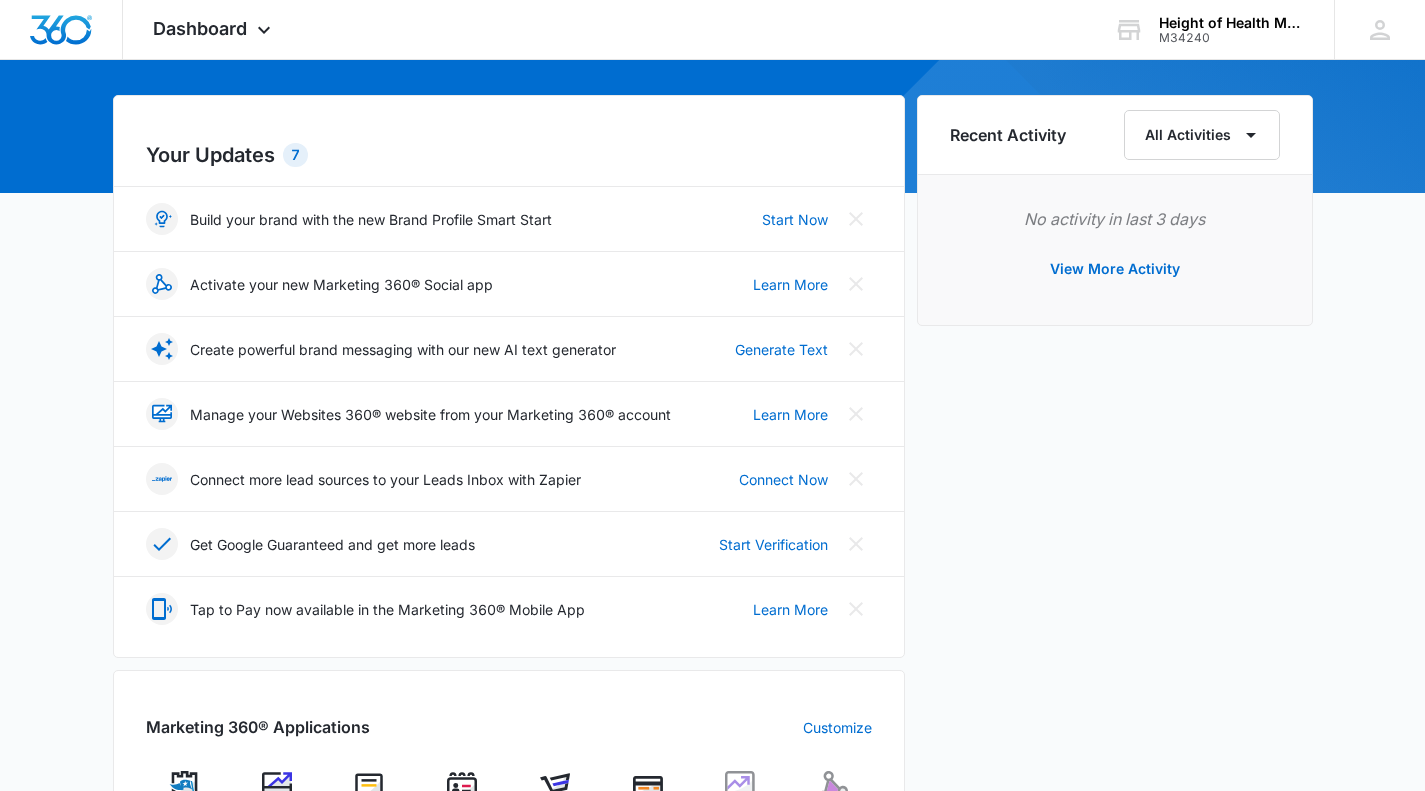 scroll, scrollTop: 0, scrollLeft: 0, axis: both 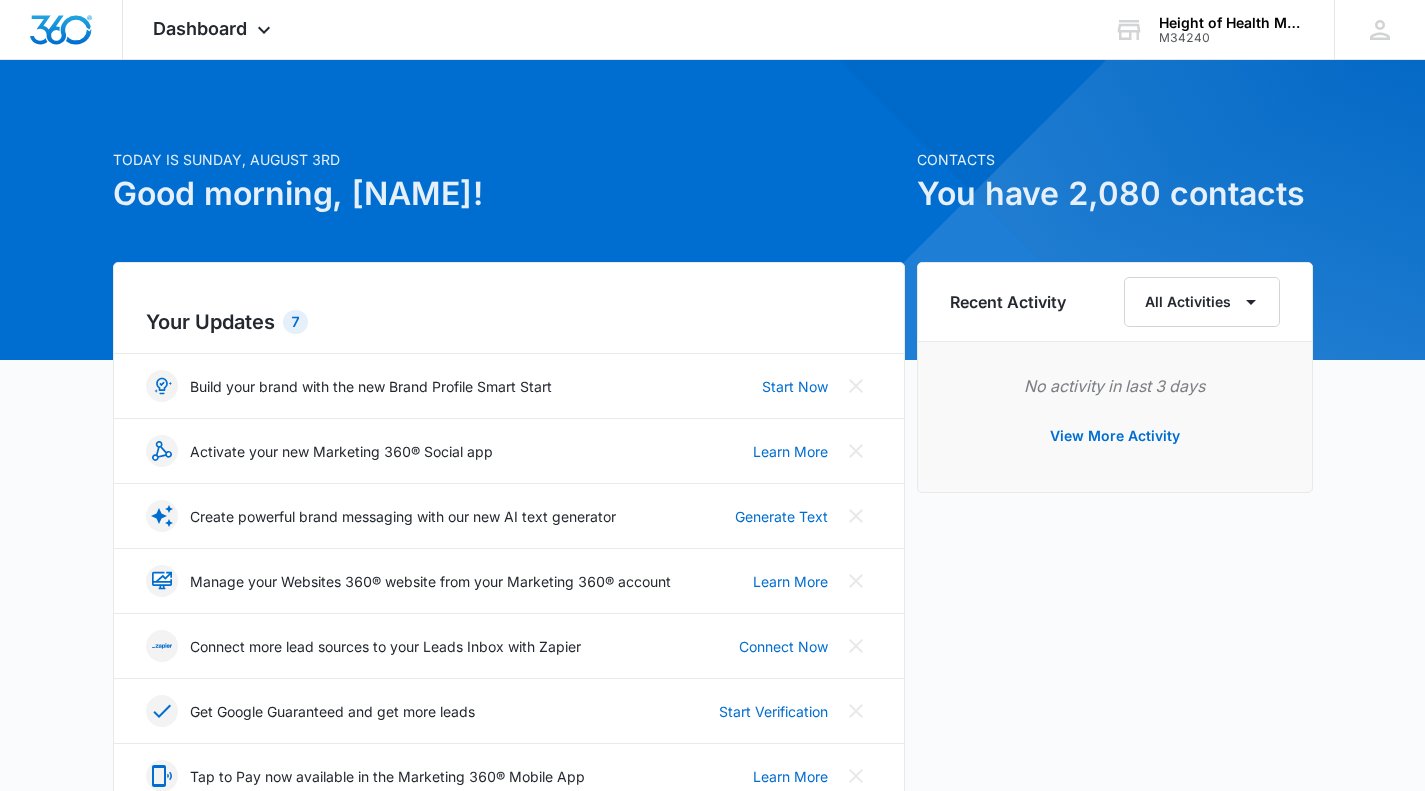 click at bounding box center (61, 29) 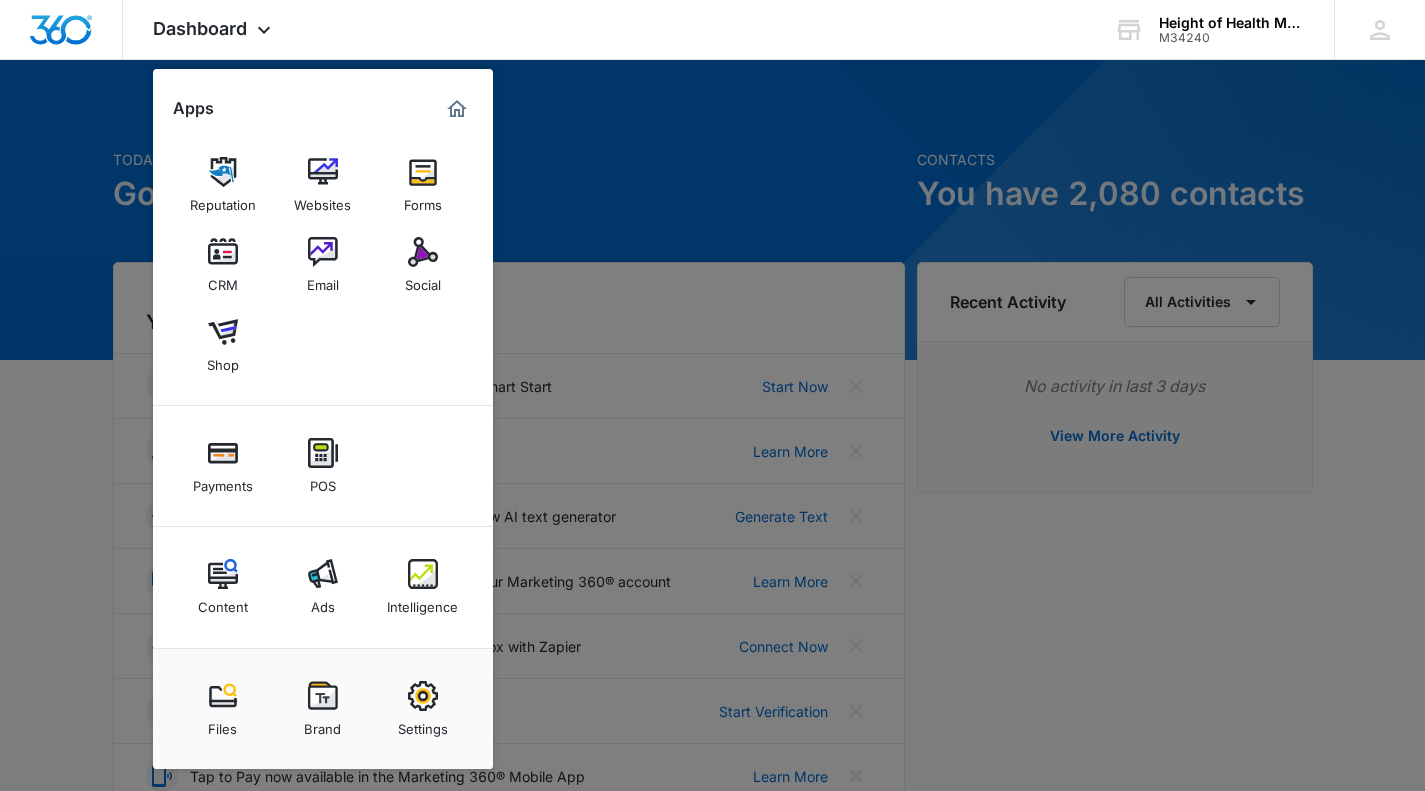 click at bounding box center (323, 172) 